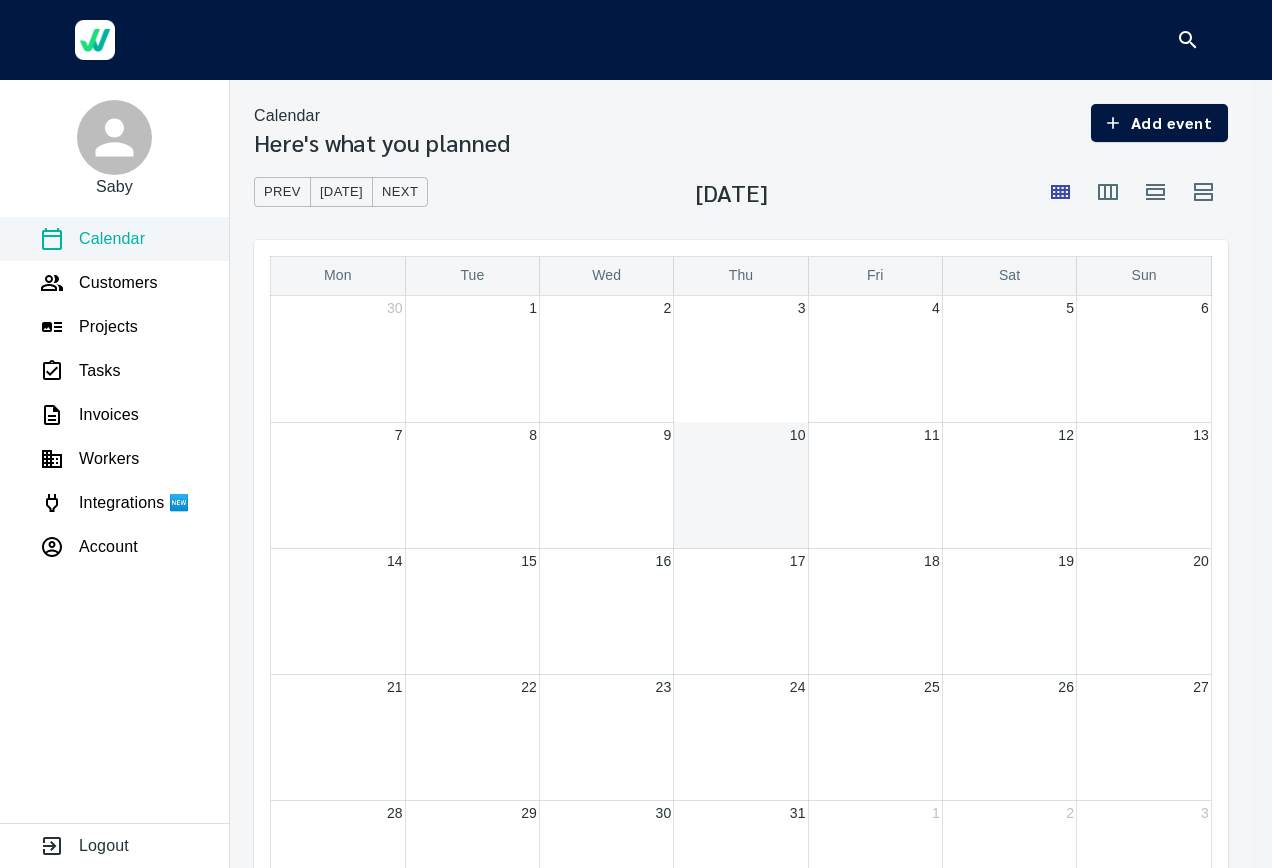 scroll, scrollTop: 0, scrollLeft: 0, axis: both 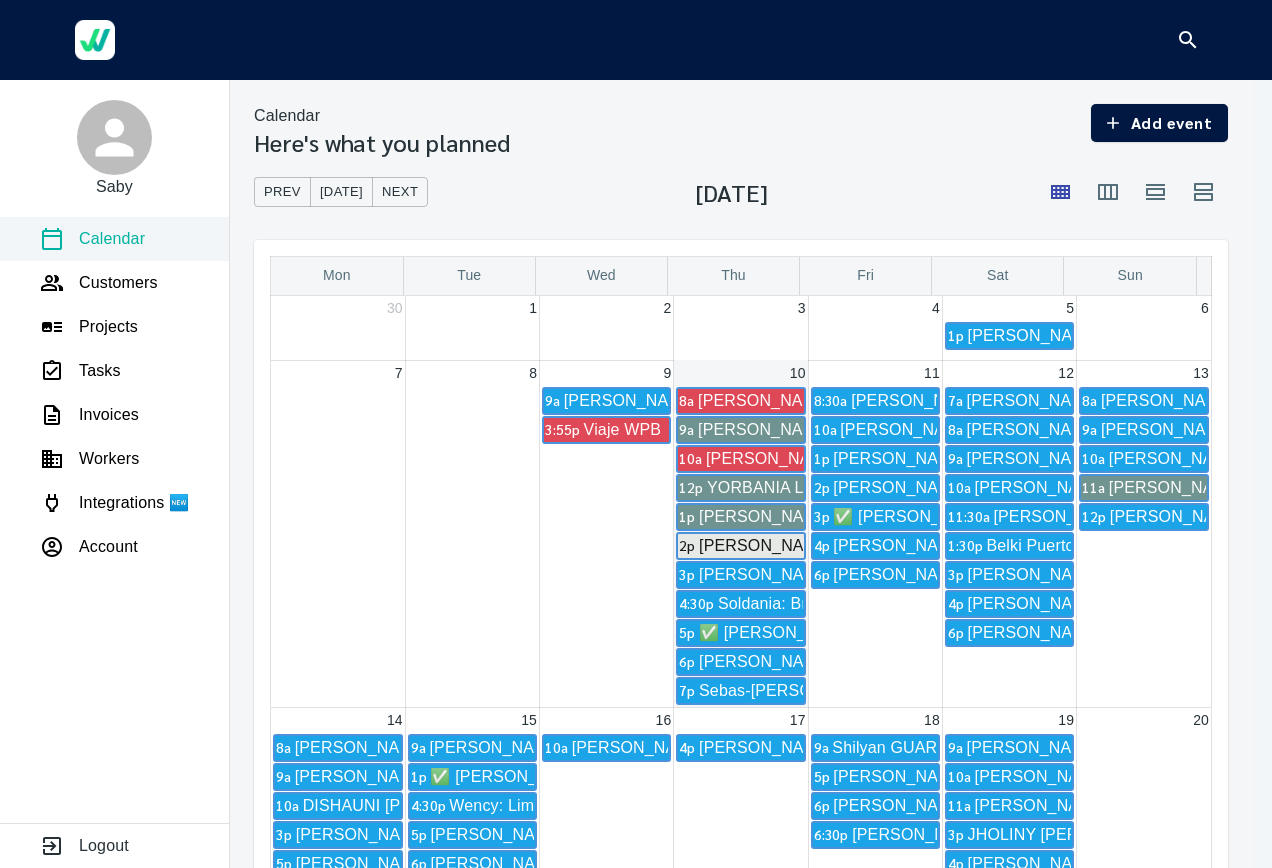 click on "[DATE]" at bounding box center [341, 192] 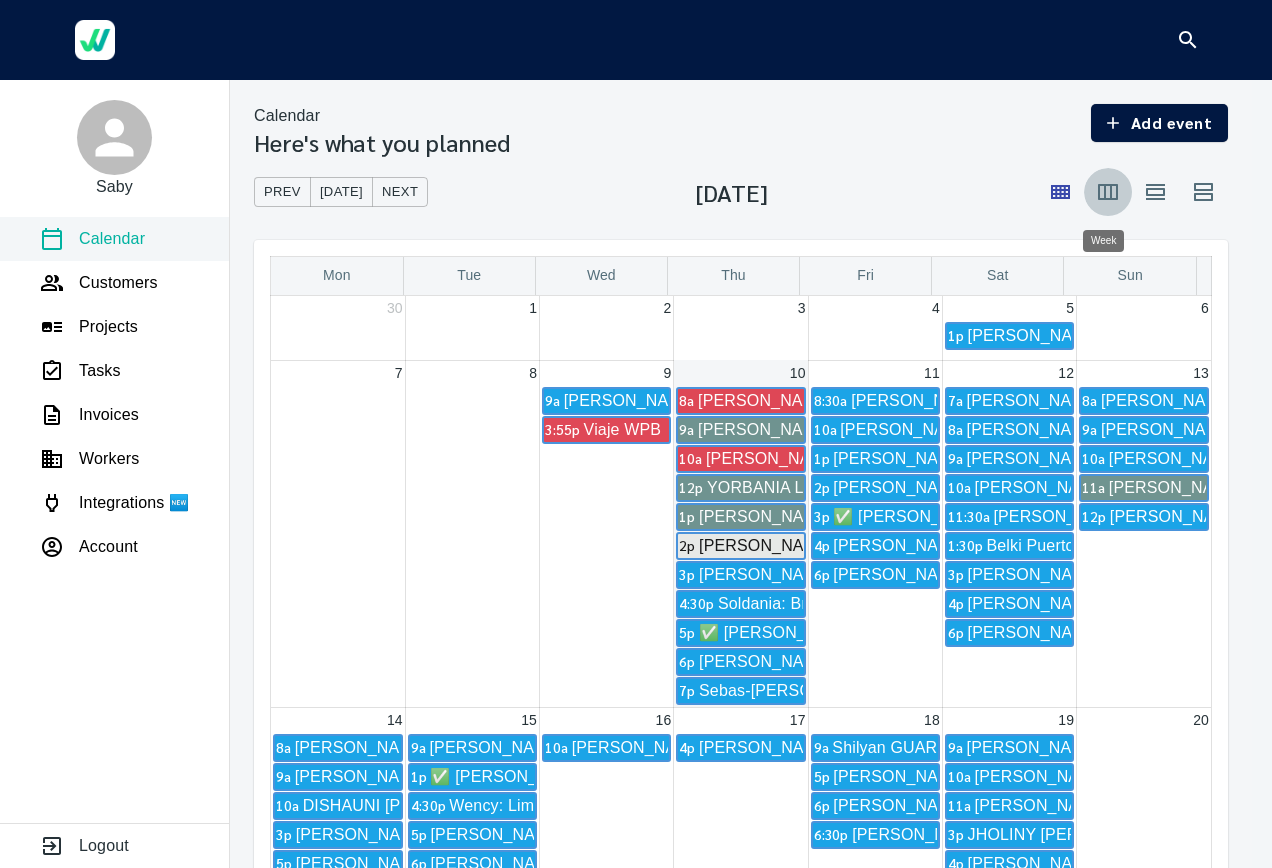 click at bounding box center [1108, 192] 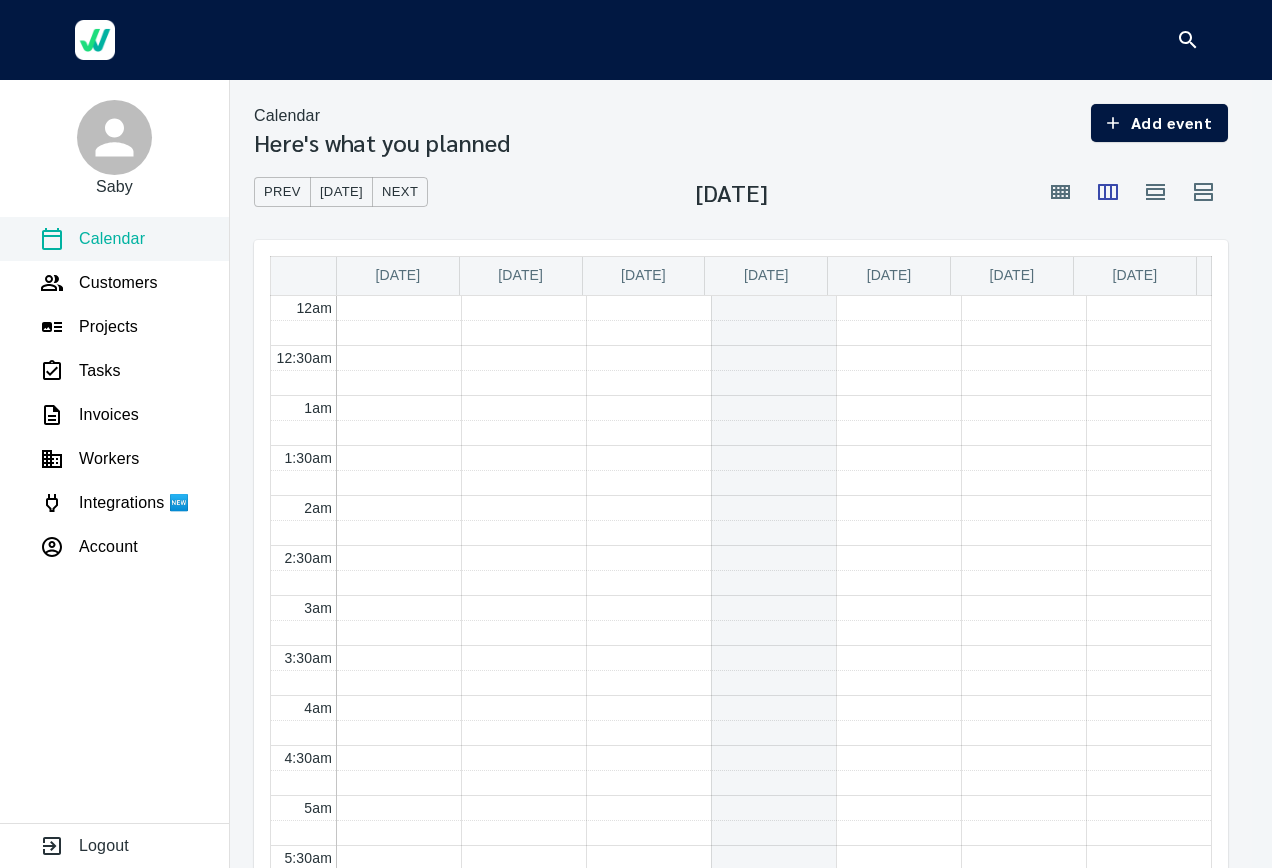 scroll, scrollTop: 1367, scrollLeft: 0, axis: vertical 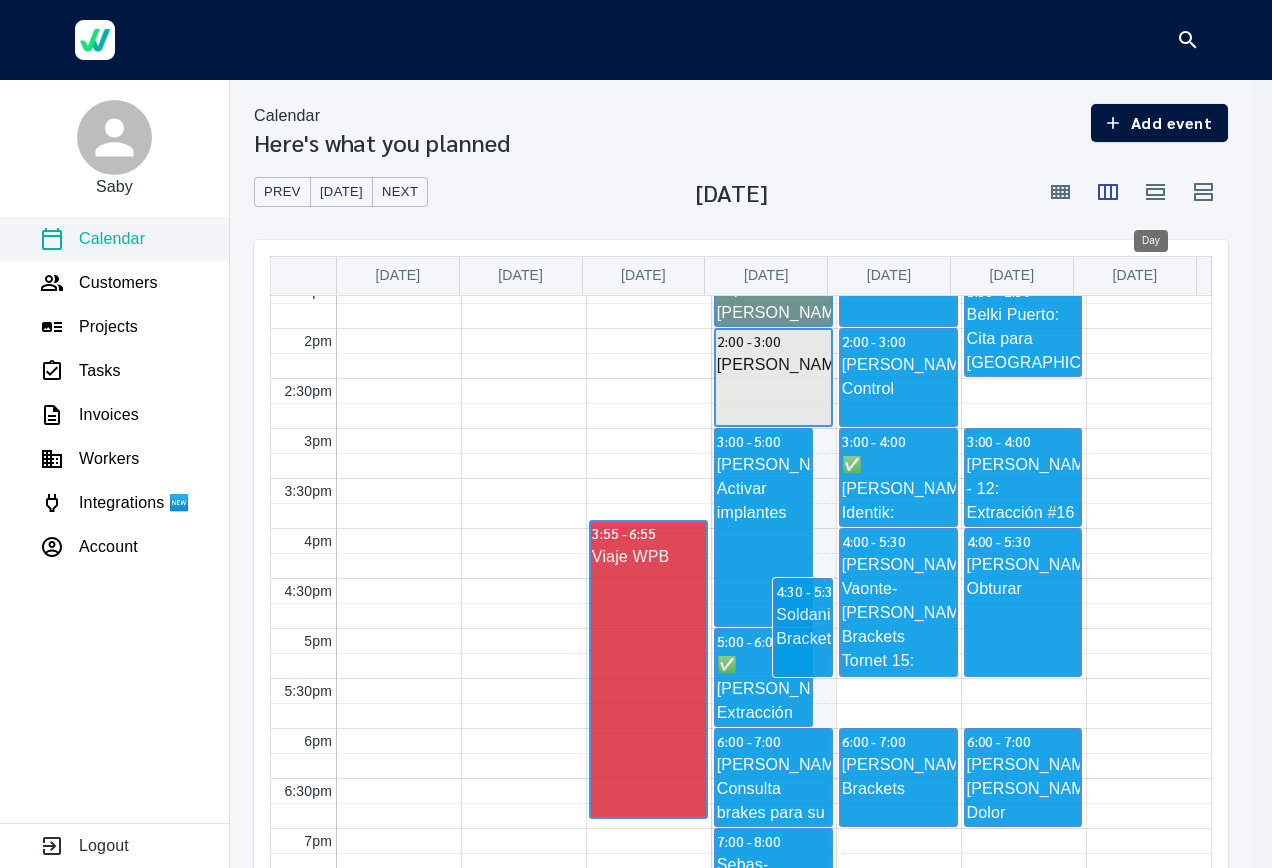 click 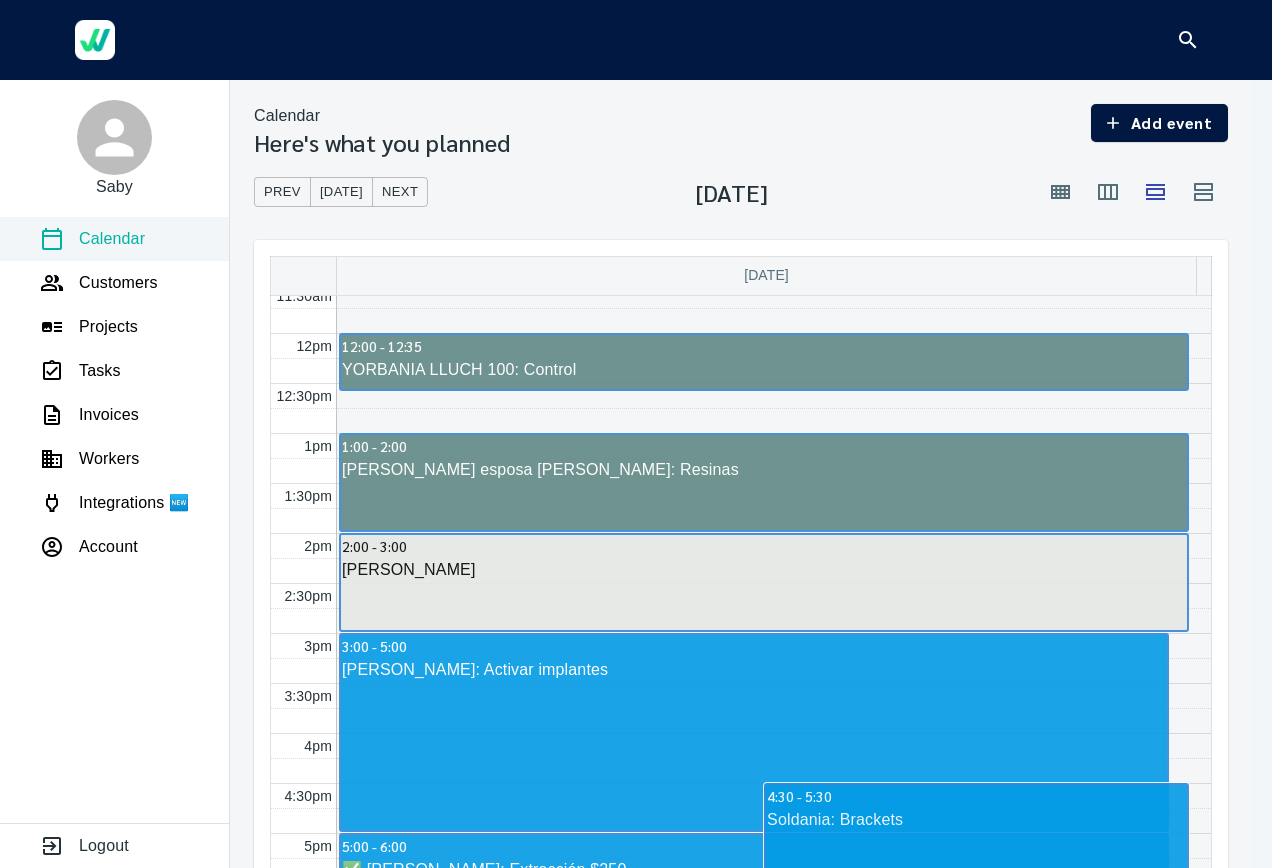 scroll, scrollTop: 1163, scrollLeft: 0, axis: vertical 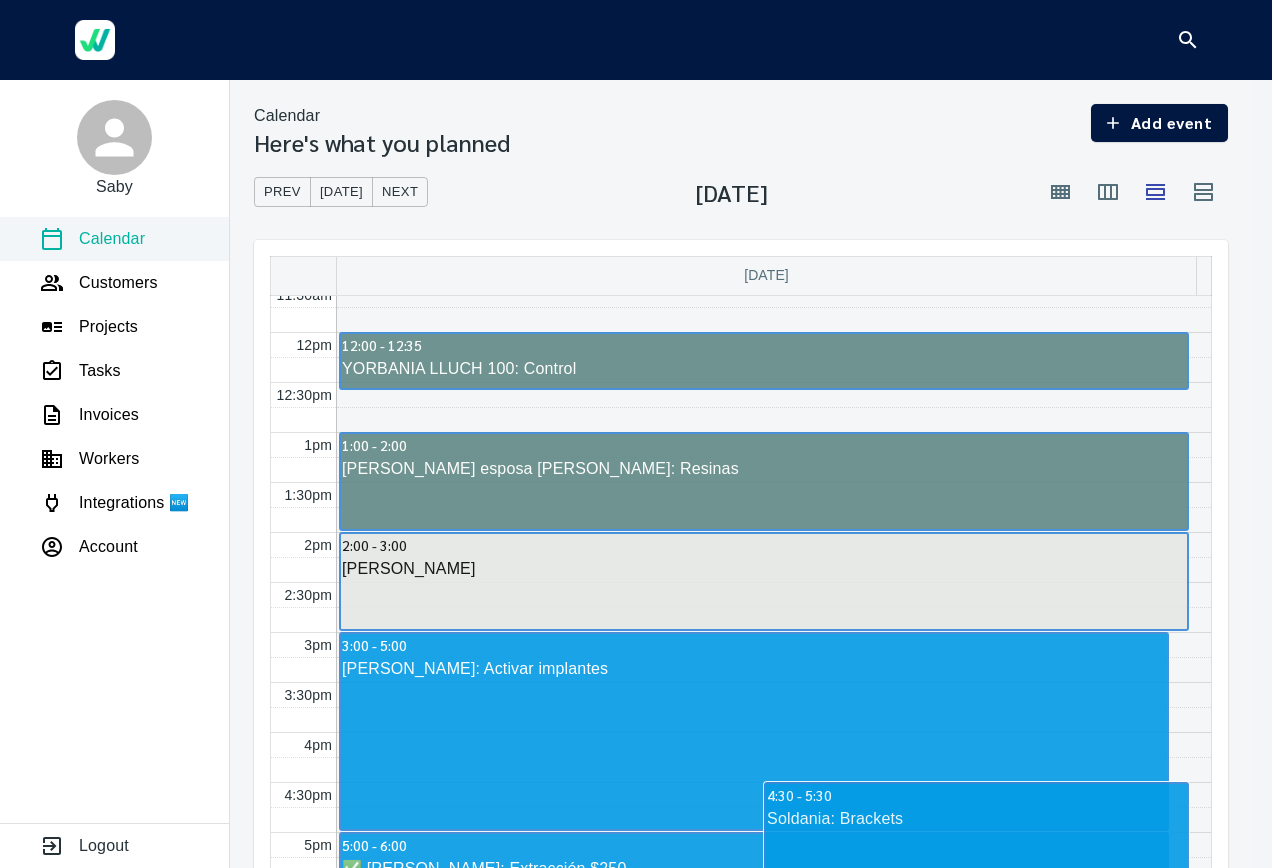 click on "[PERSON_NAME]" at bounding box center [764, 569] 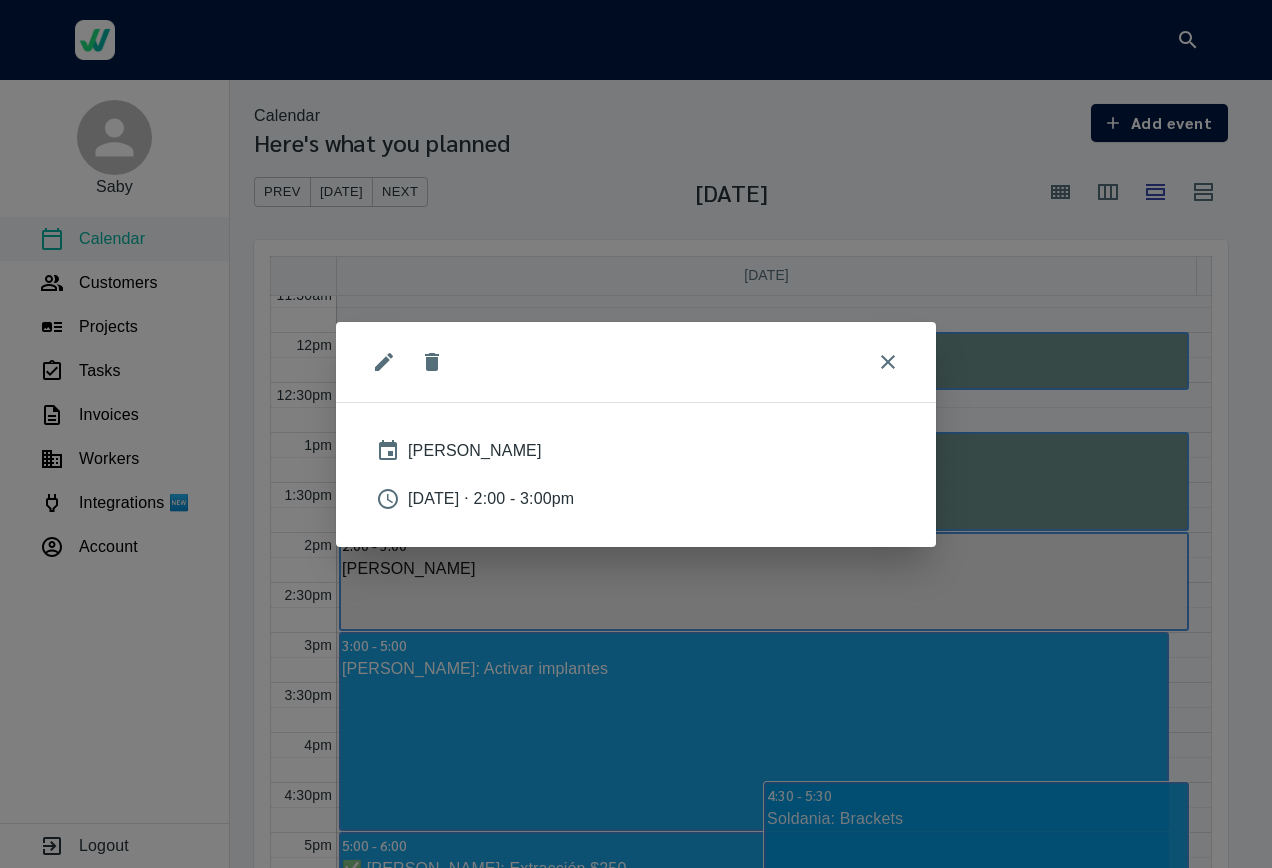 click 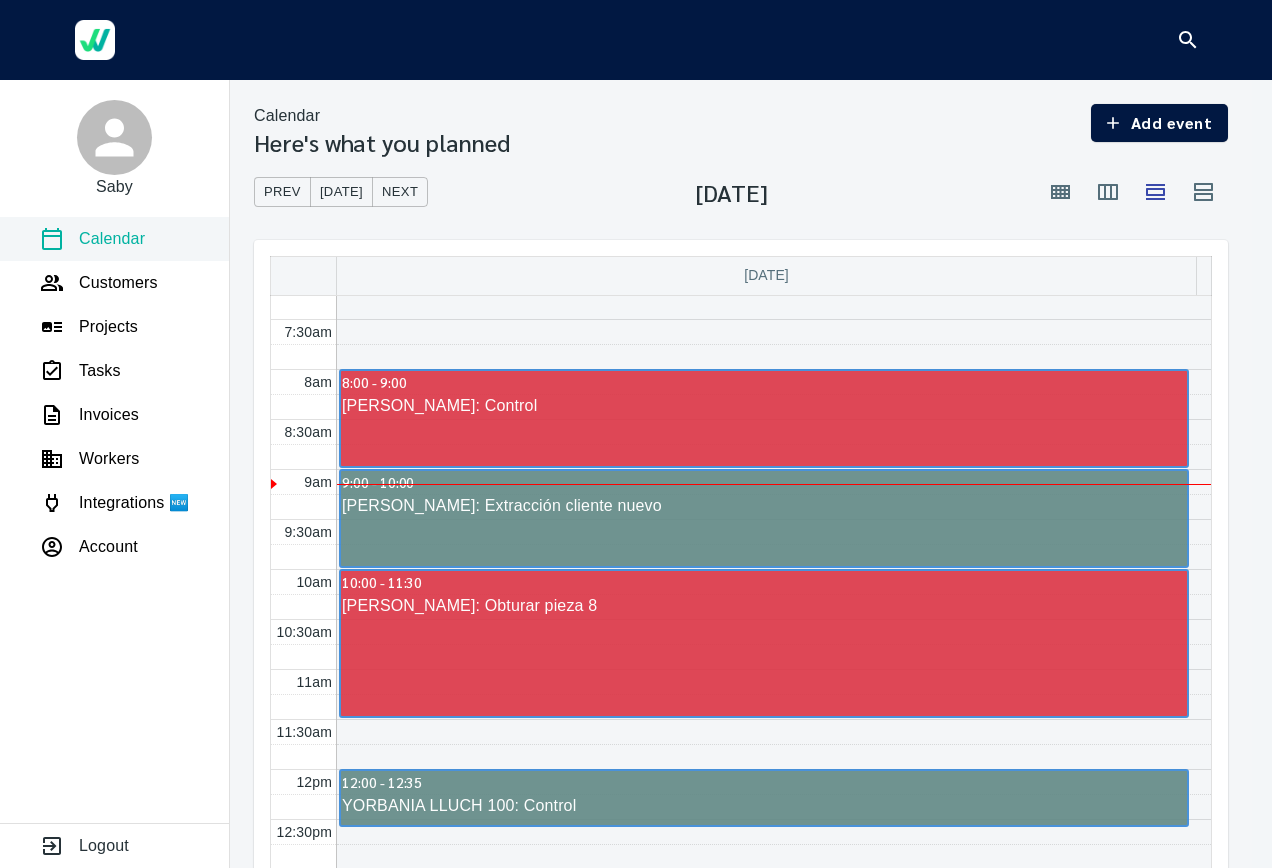 scroll, scrollTop: 725, scrollLeft: 0, axis: vertical 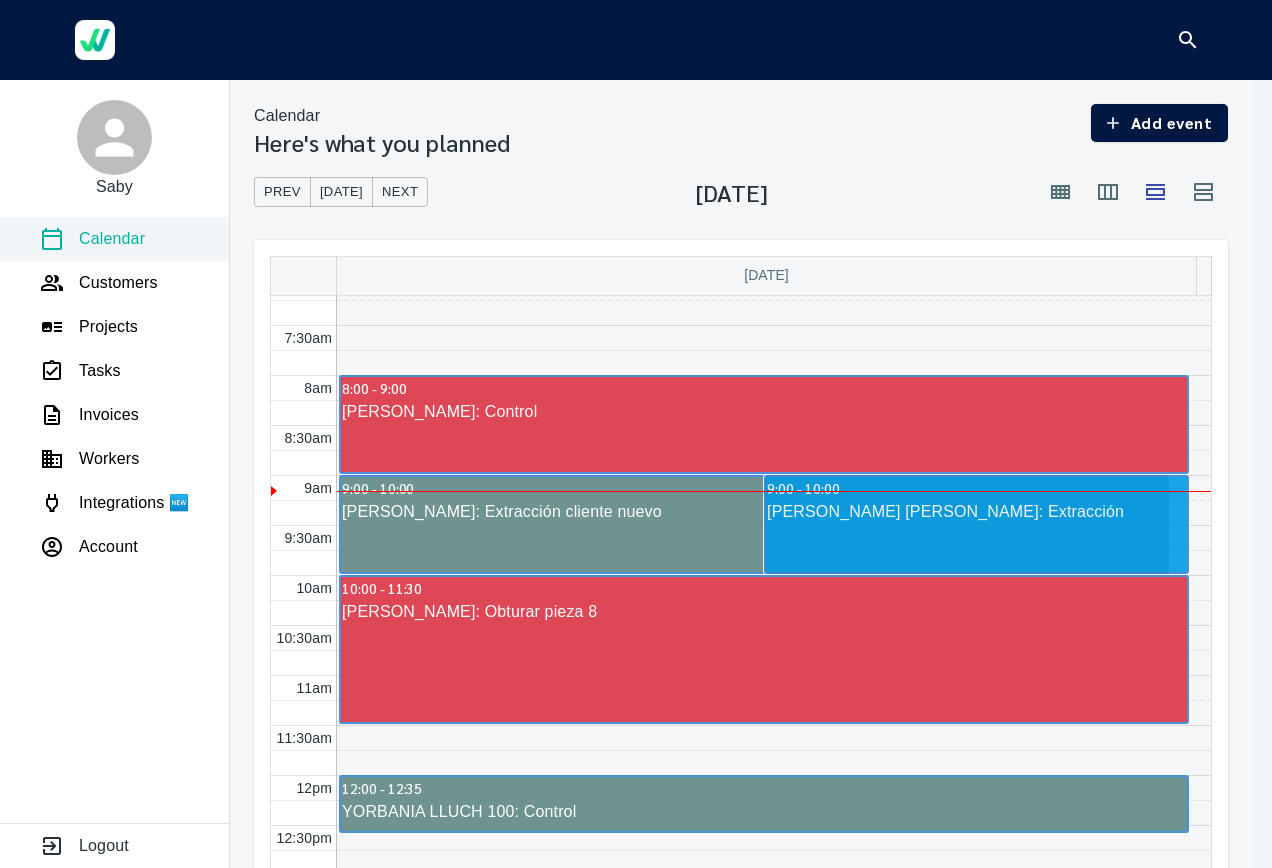 click on "9:00 - 10:00 [PERSON_NAME] [PERSON_NAME]: Extracción" at bounding box center (976, 524) 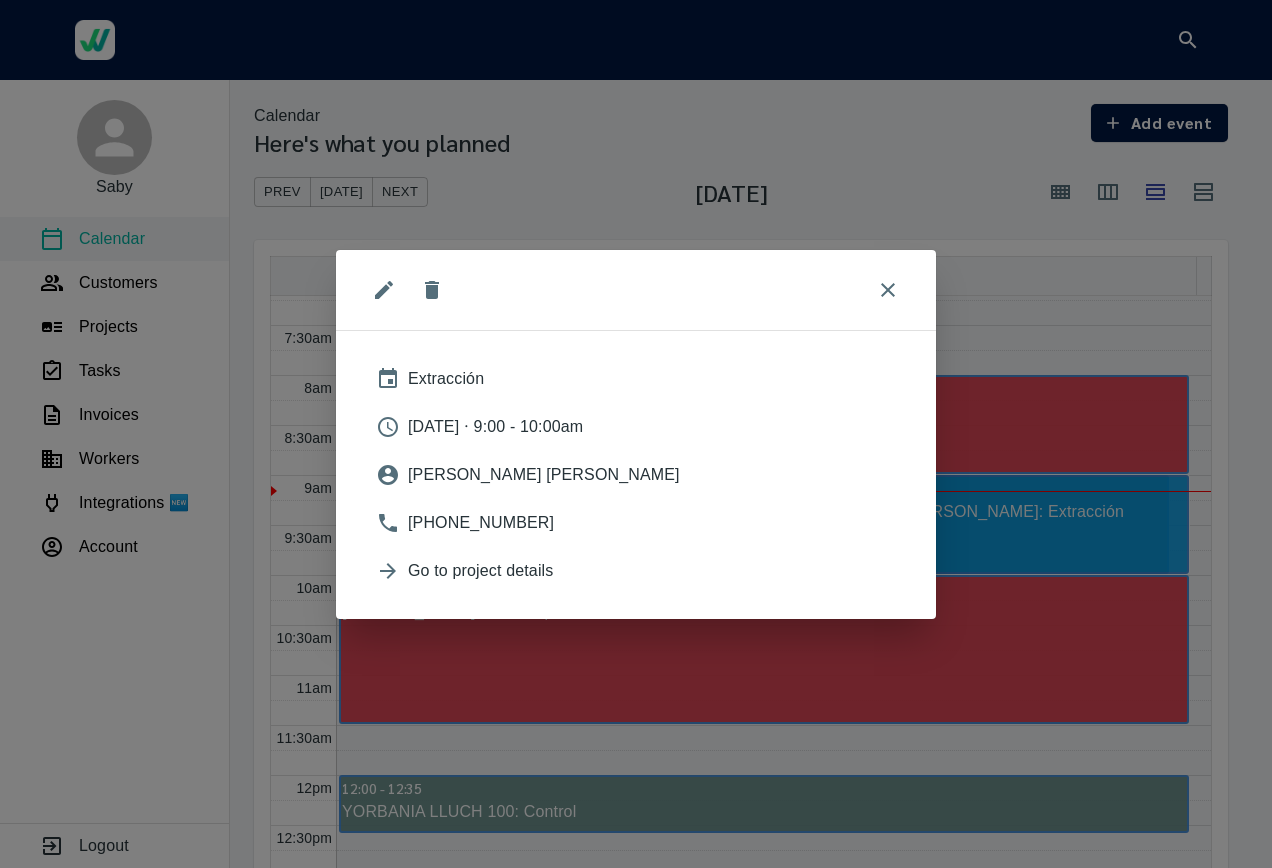 click at bounding box center (384, 290) 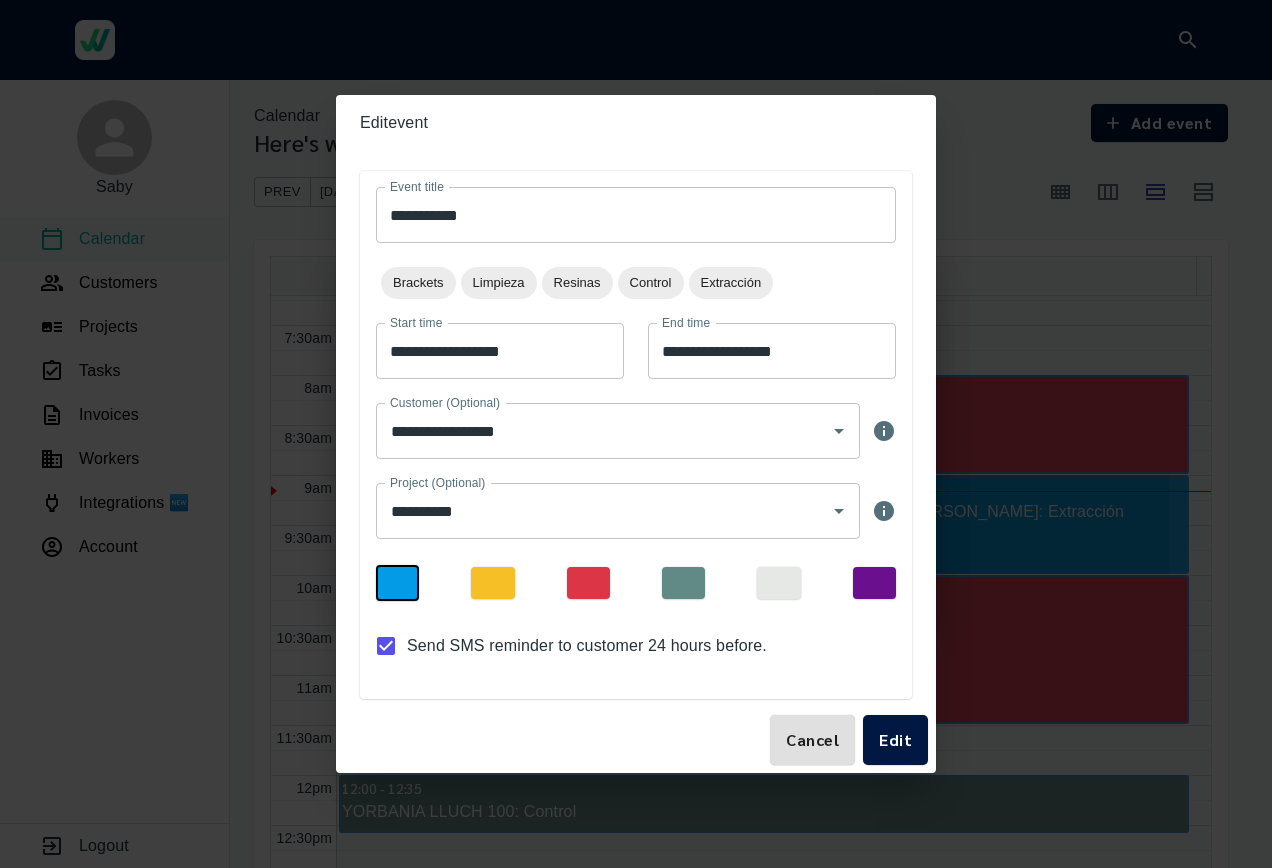 click at bounding box center (683, 583) 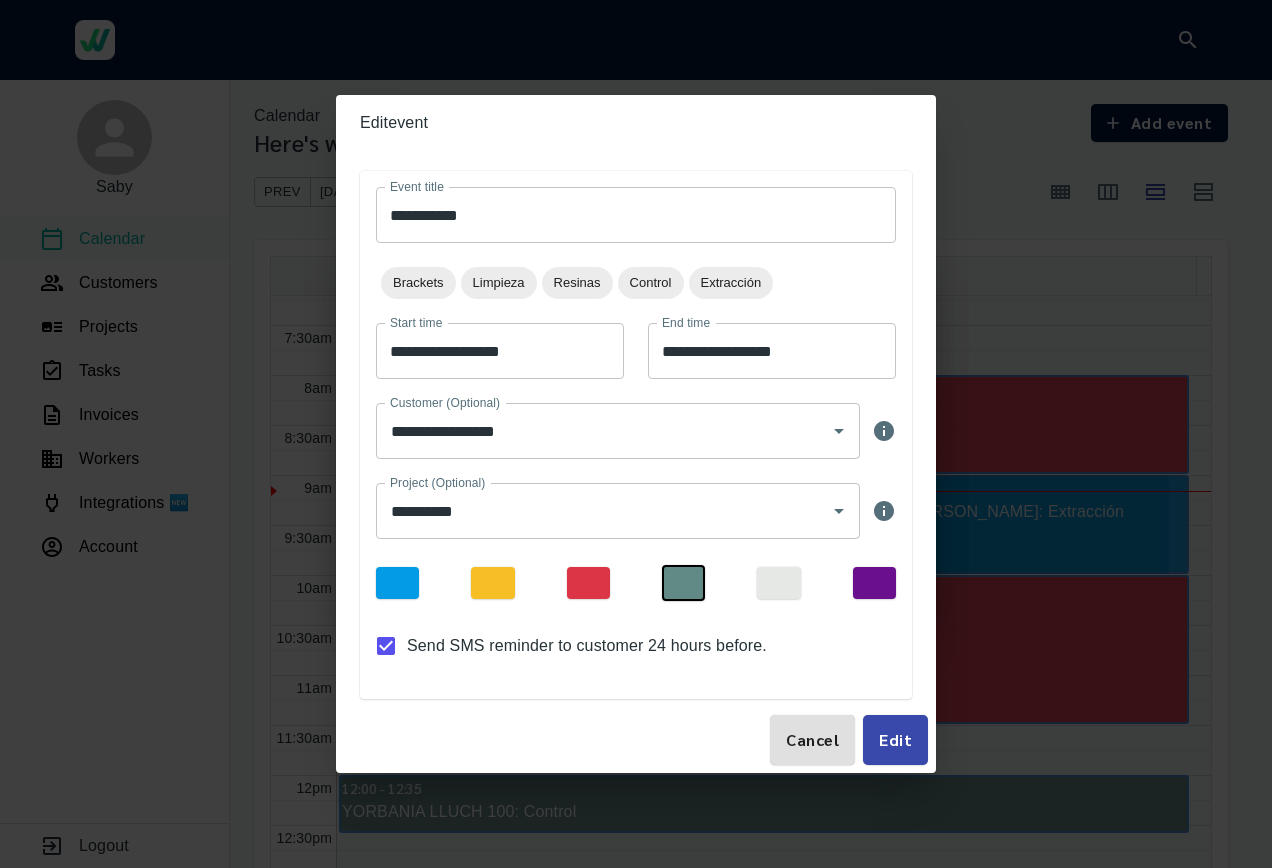 click on "Edit" at bounding box center [895, 740] 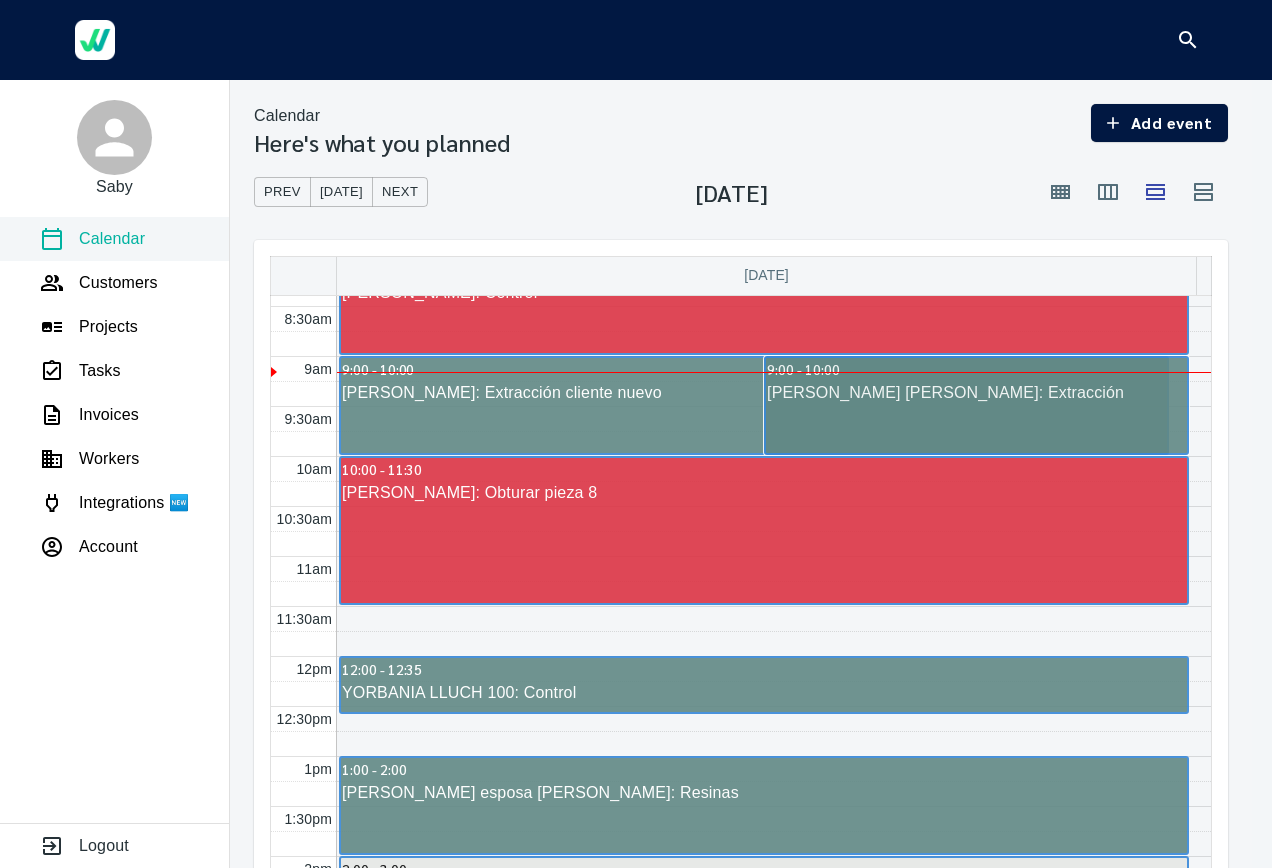 scroll, scrollTop: 856, scrollLeft: 0, axis: vertical 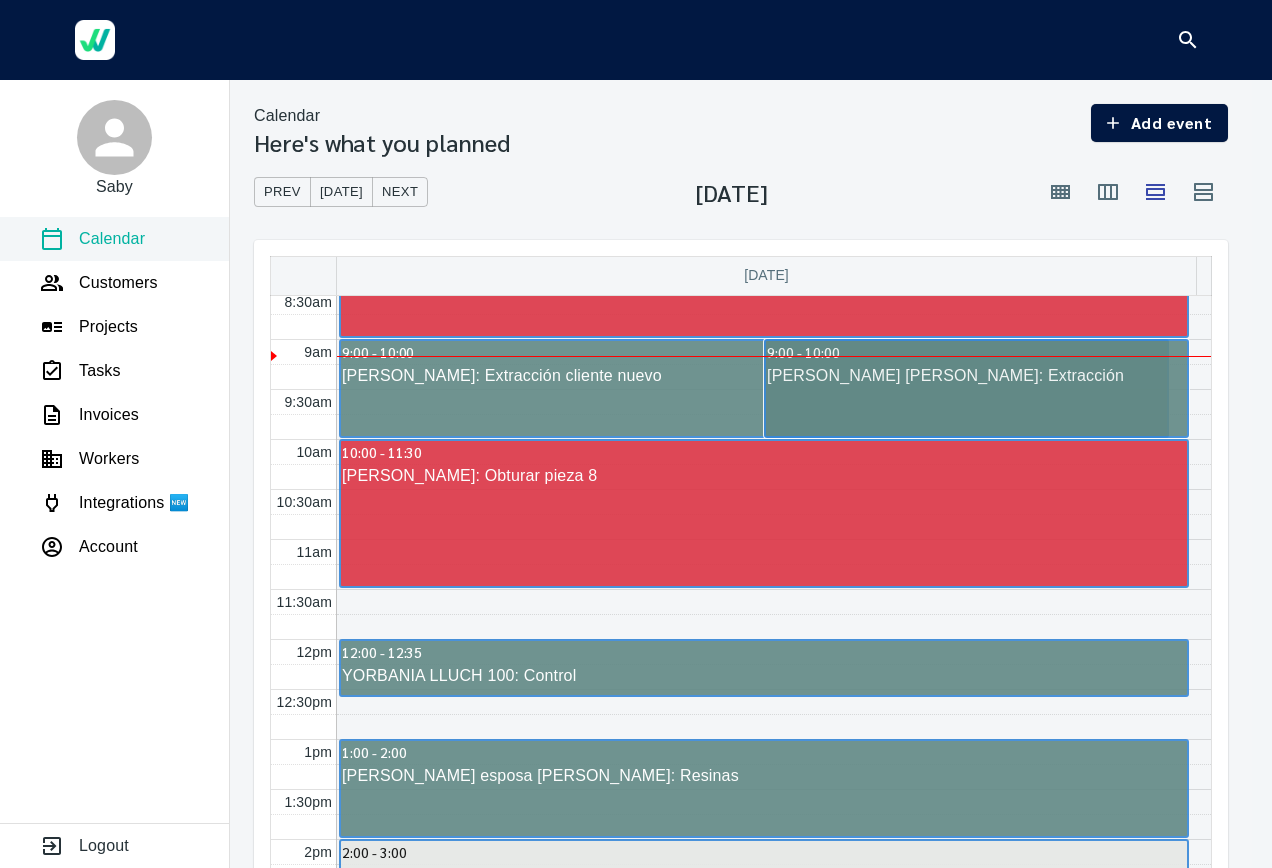 click on "9:00 - 10:00" at bounding box center (754, 352) 